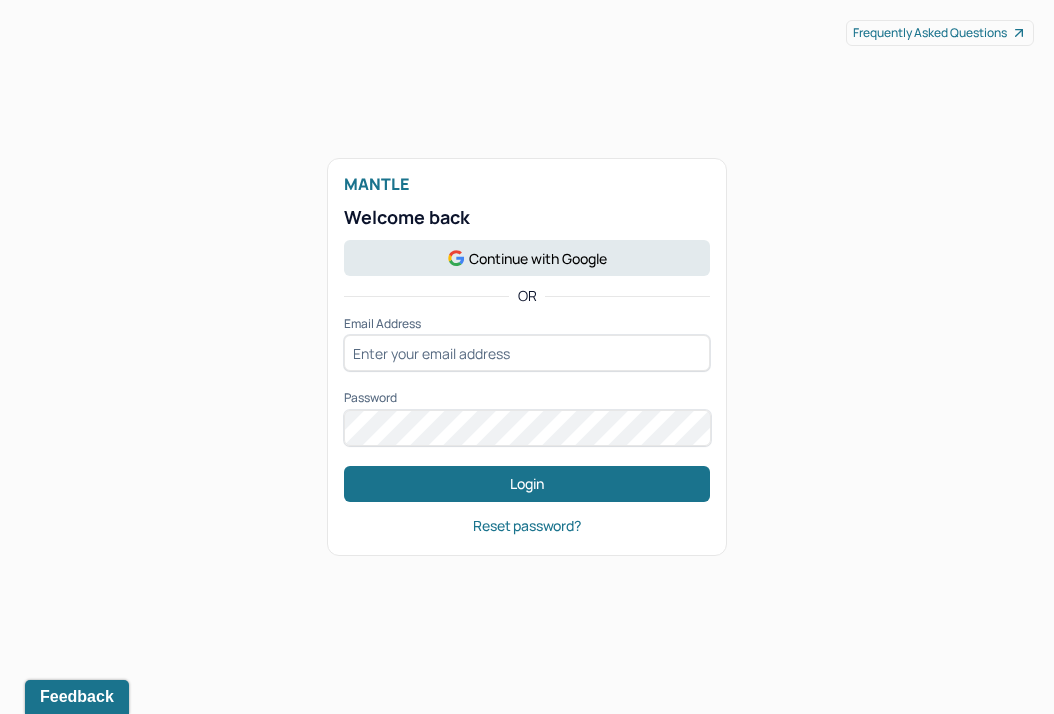 scroll, scrollTop: 0, scrollLeft: 0, axis: both 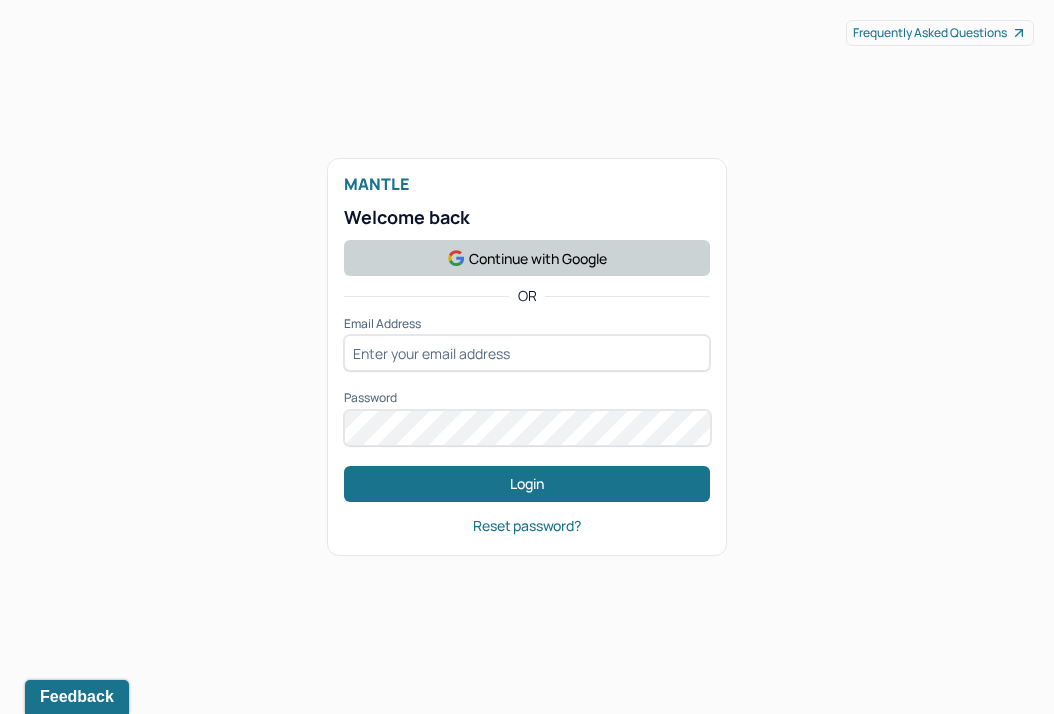 click on "Continue with Google" at bounding box center (527, 258) 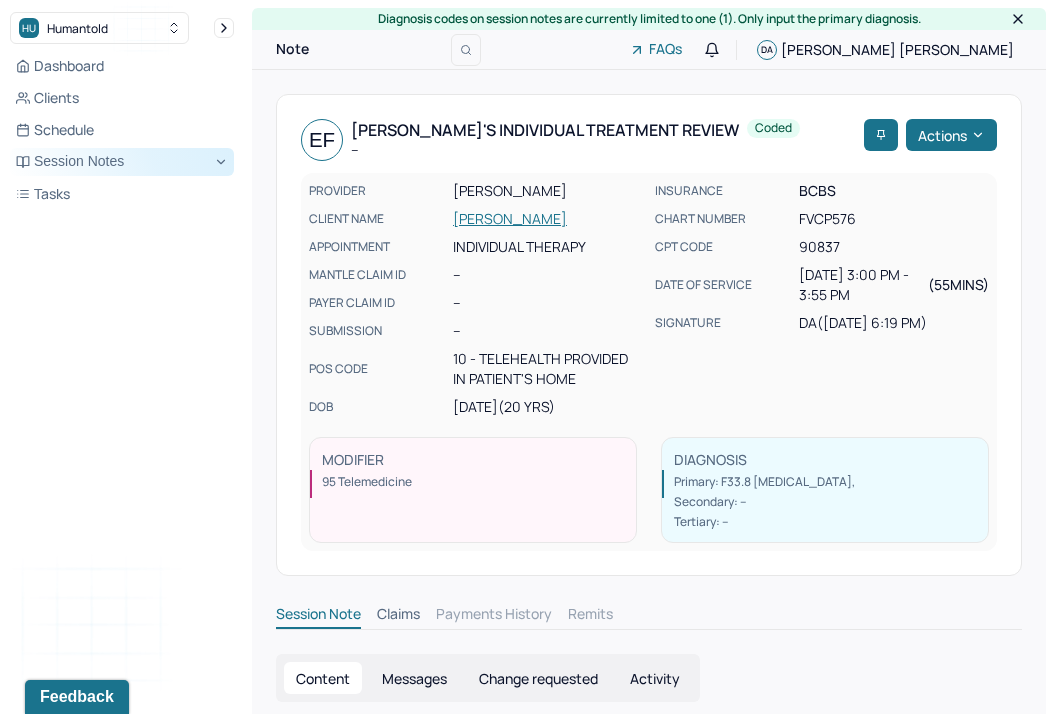 click on "Session Notes" at bounding box center [122, 162] 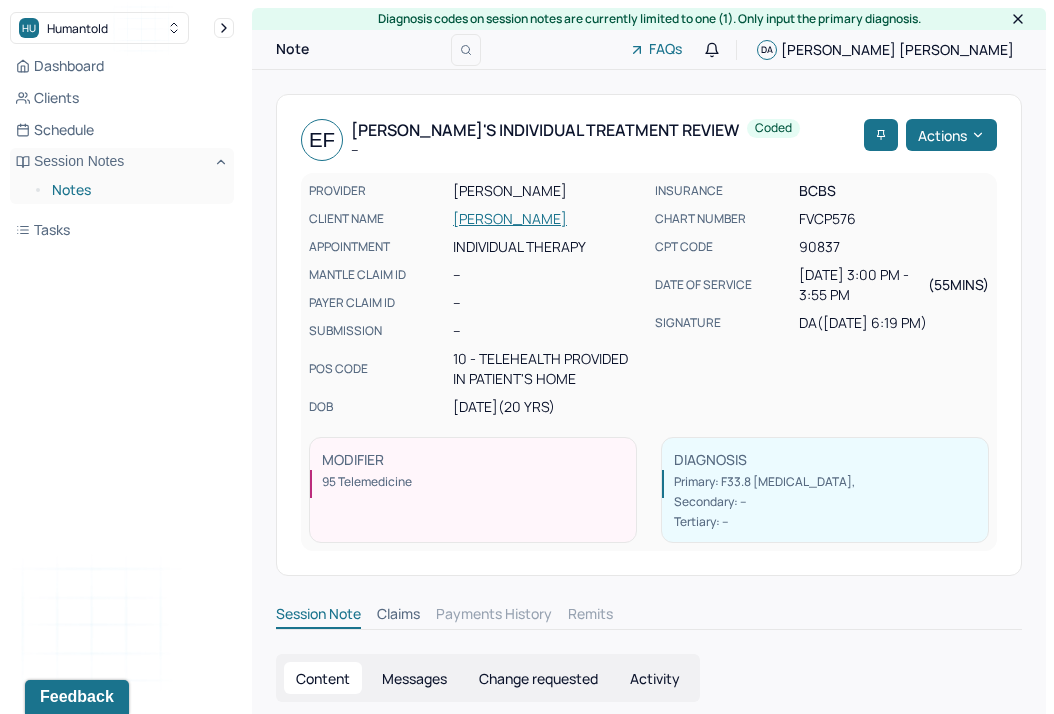 click on "Notes" at bounding box center (135, 190) 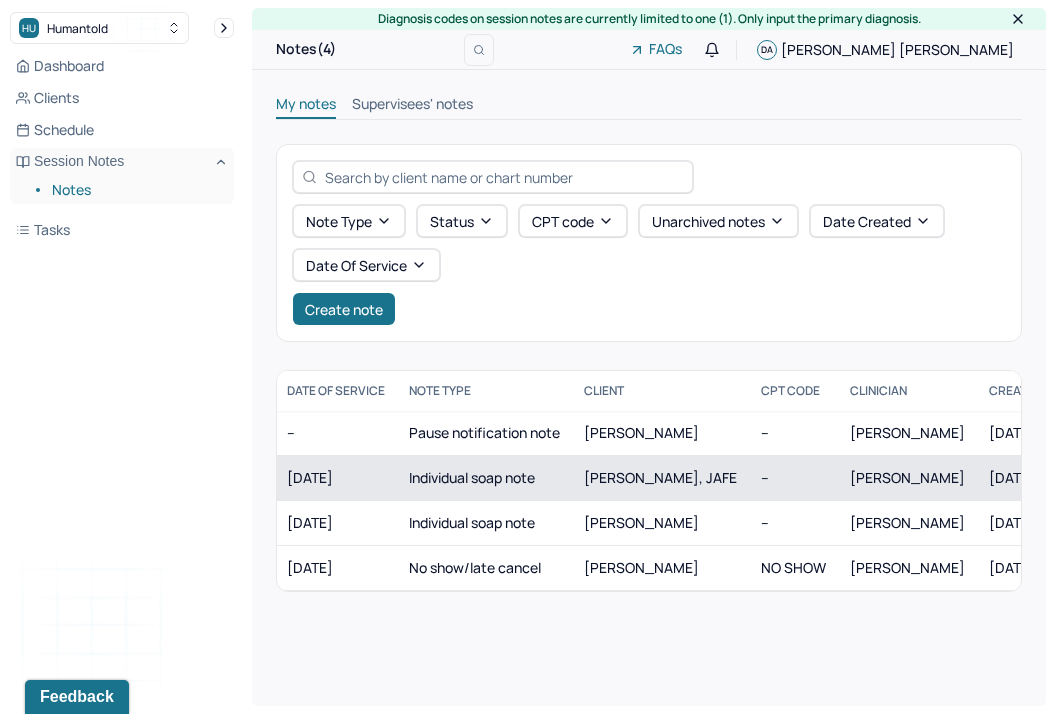 scroll, scrollTop: 0, scrollLeft: 0, axis: both 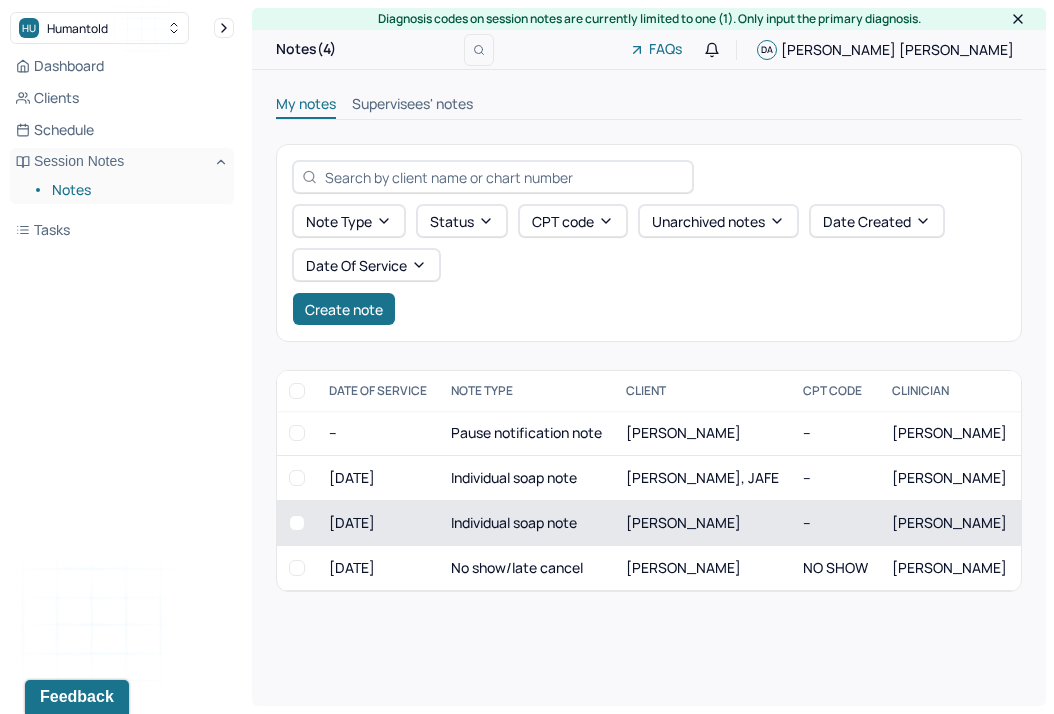 click on "[PERSON_NAME]" at bounding box center [683, 522] 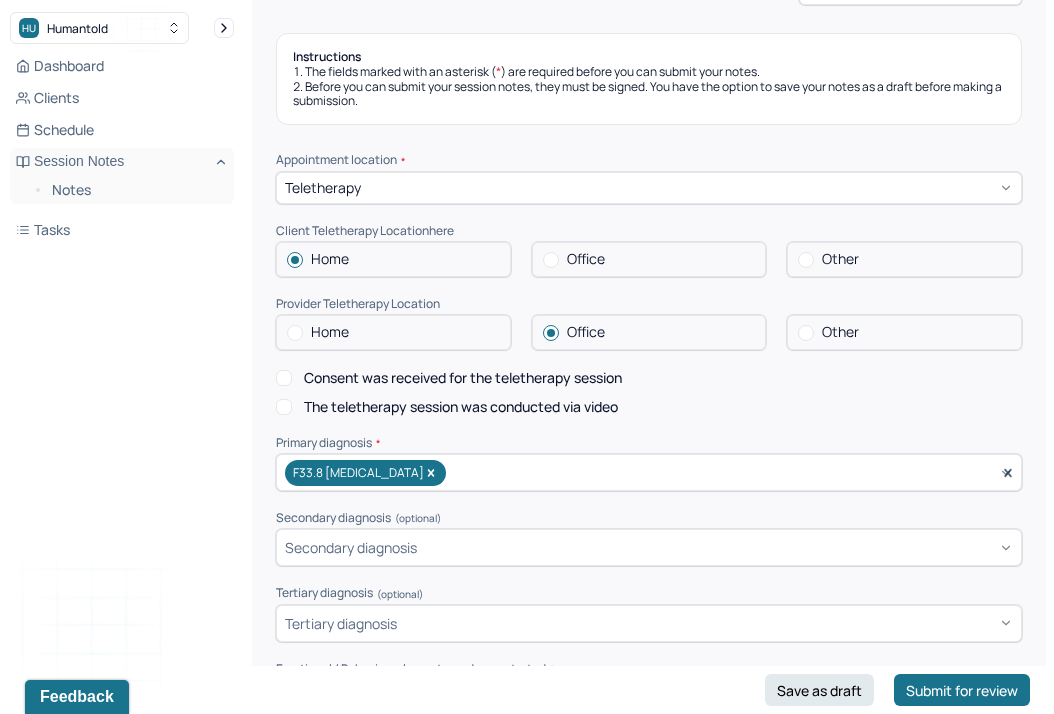scroll, scrollTop: 0, scrollLeft: 0, axis: both 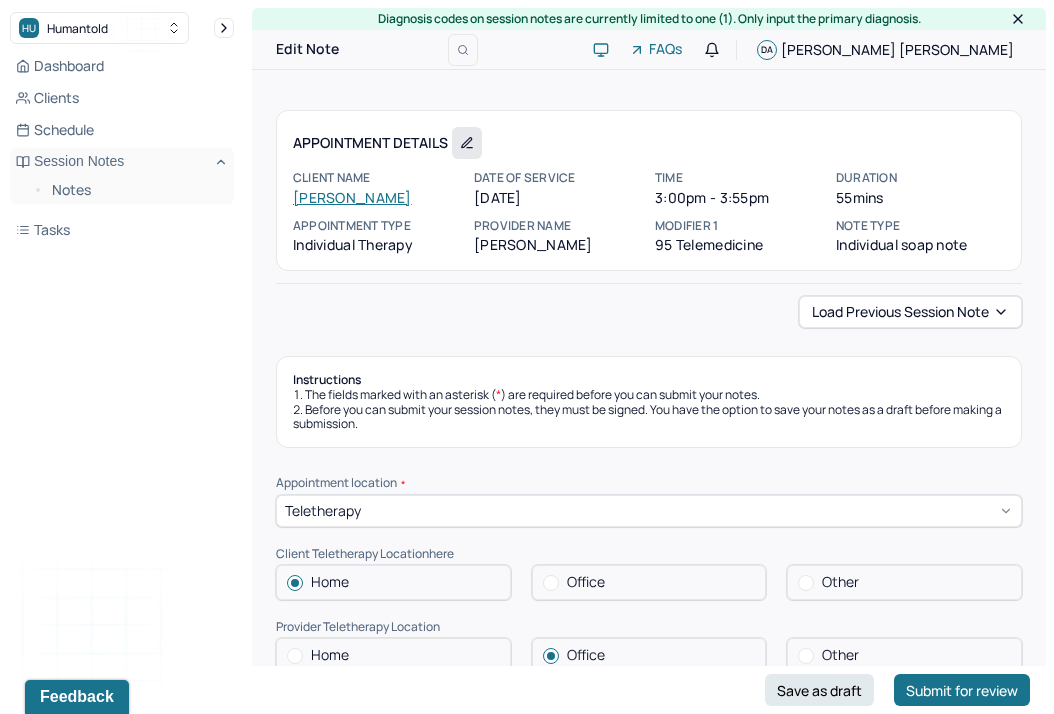 click 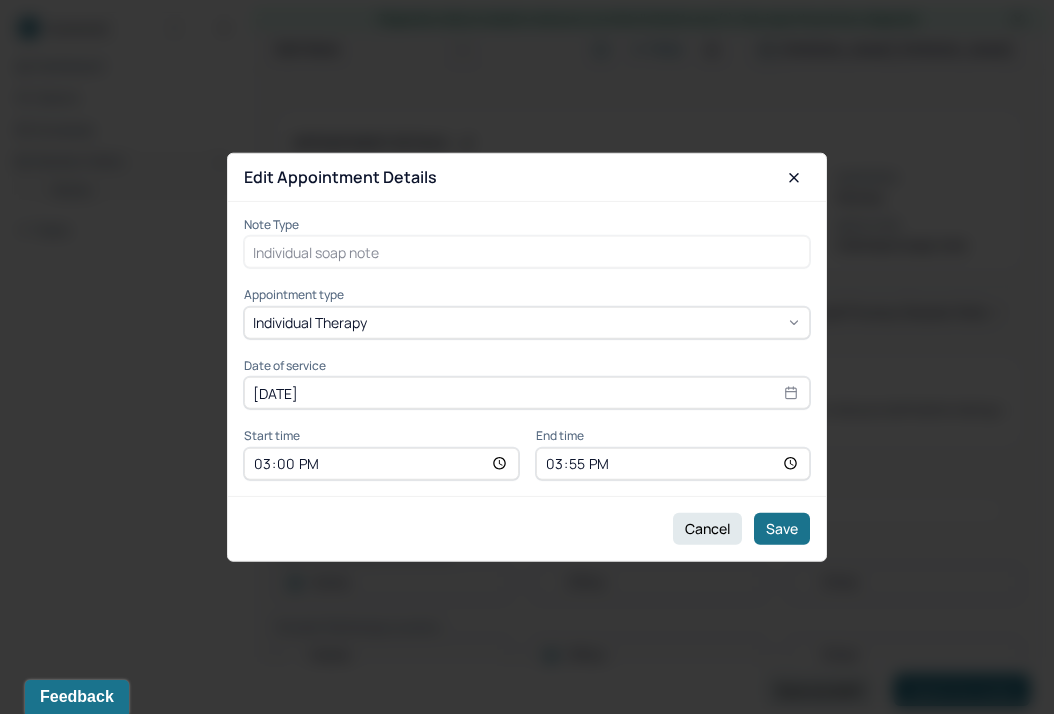 click on "15:00" at bounding box center (381, 463) 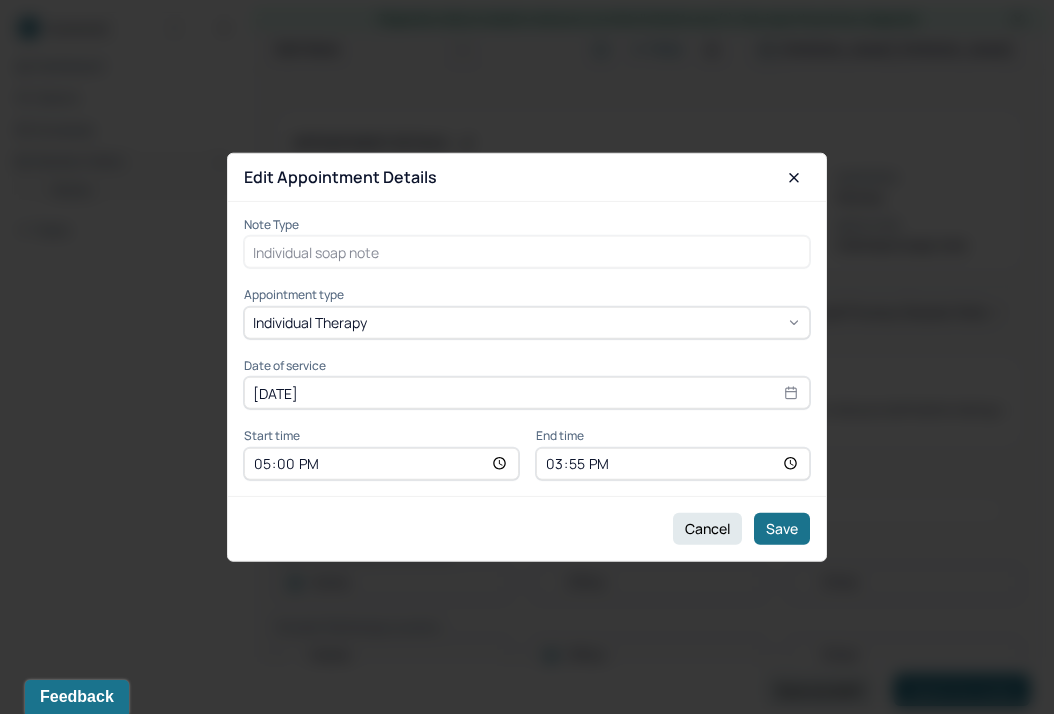 type on "17:05" 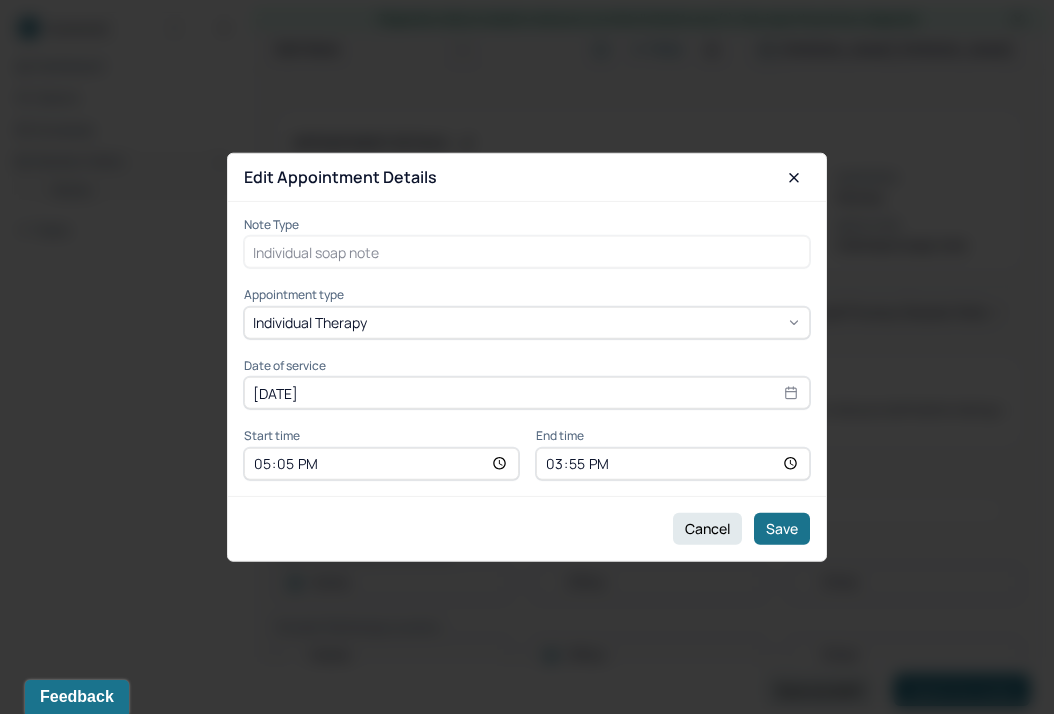 click on "15:55" at bounding box center (673, 463) 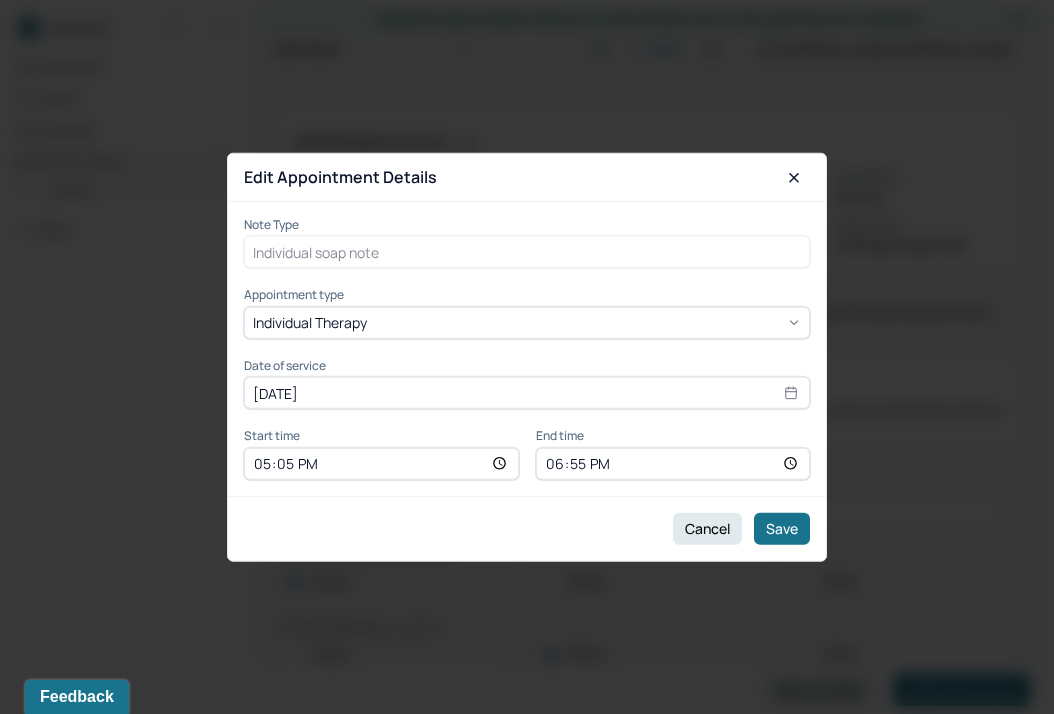 type on "18:00" 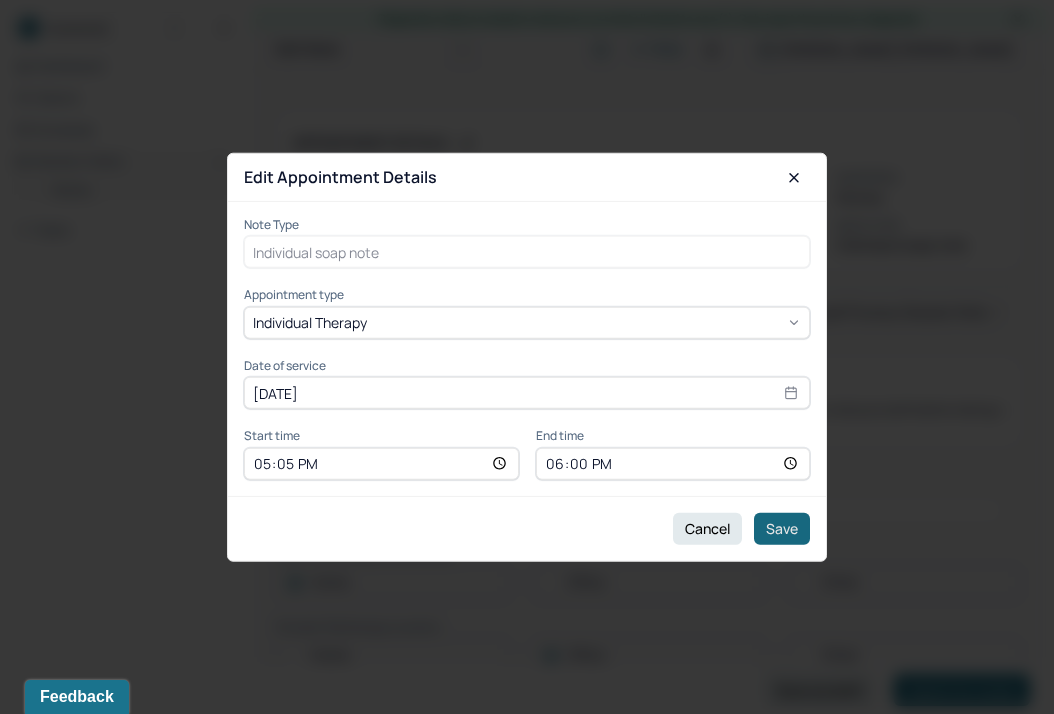 click on "Save" at bounding box center [782, 528] 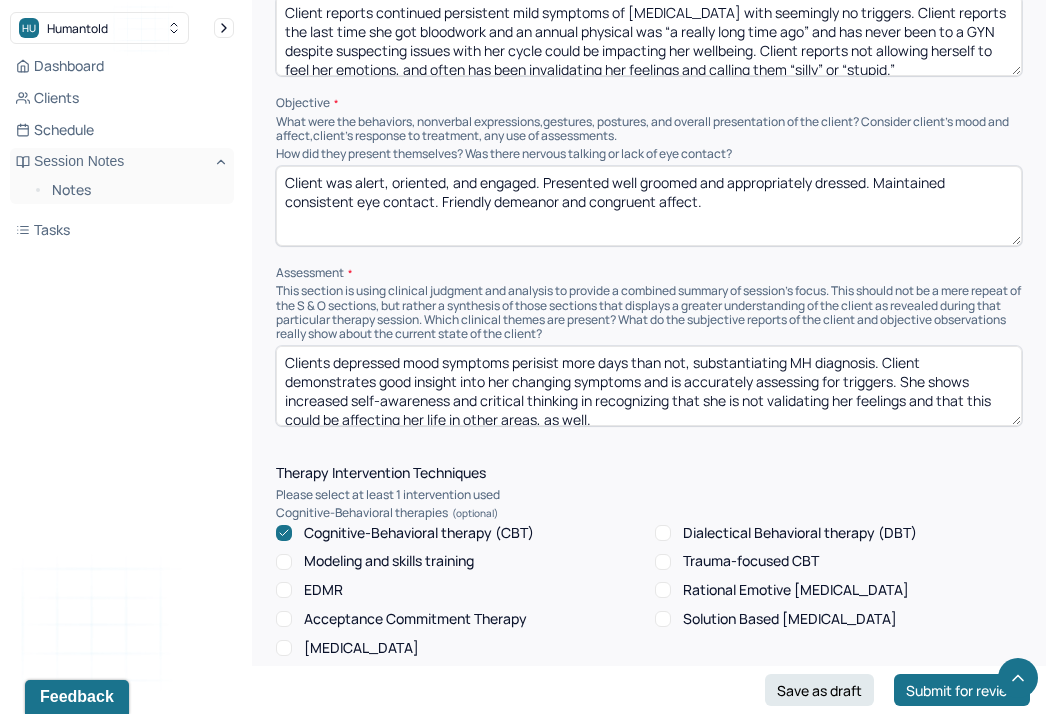 scroll, scrollTop: 1371, scrollLeft: 0, axis: vertical 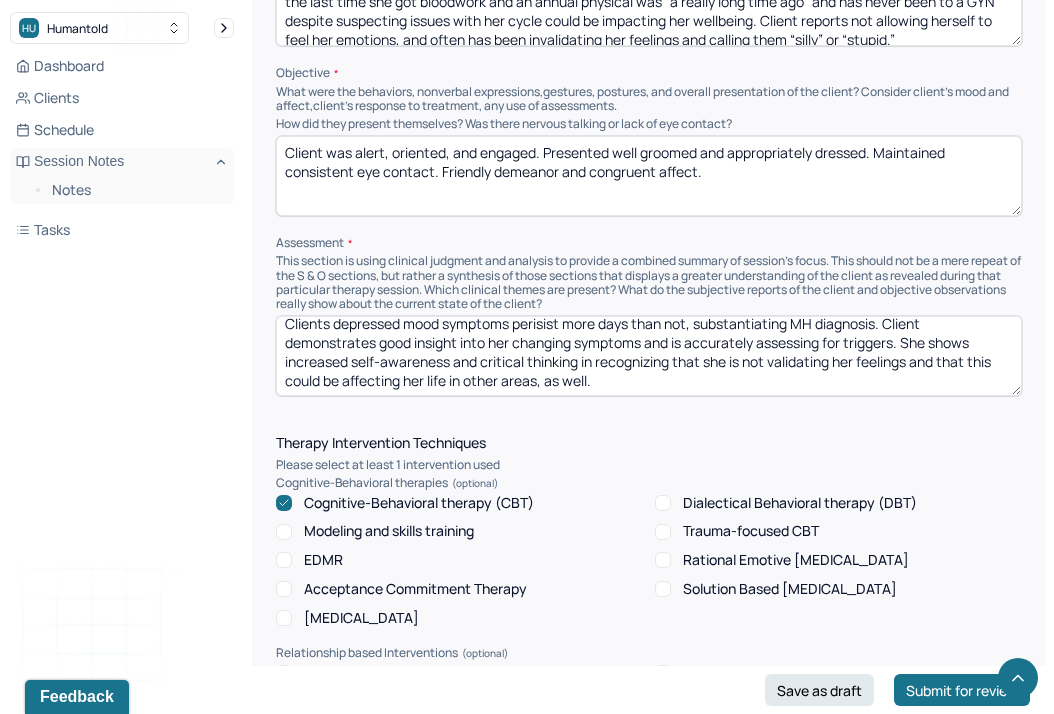 click on "Clients depressed mood symptoms perisist more days than not, substantiating MH diagnosis. Client demonstrates good insight into her changing symptoms and is accurately assessing for triggers. She shows increased self-awareness and critical thinking in recognizing that she is not validating her feelings and that this could be affecting her life in other areas, as well." at bounding box center (649, 356) 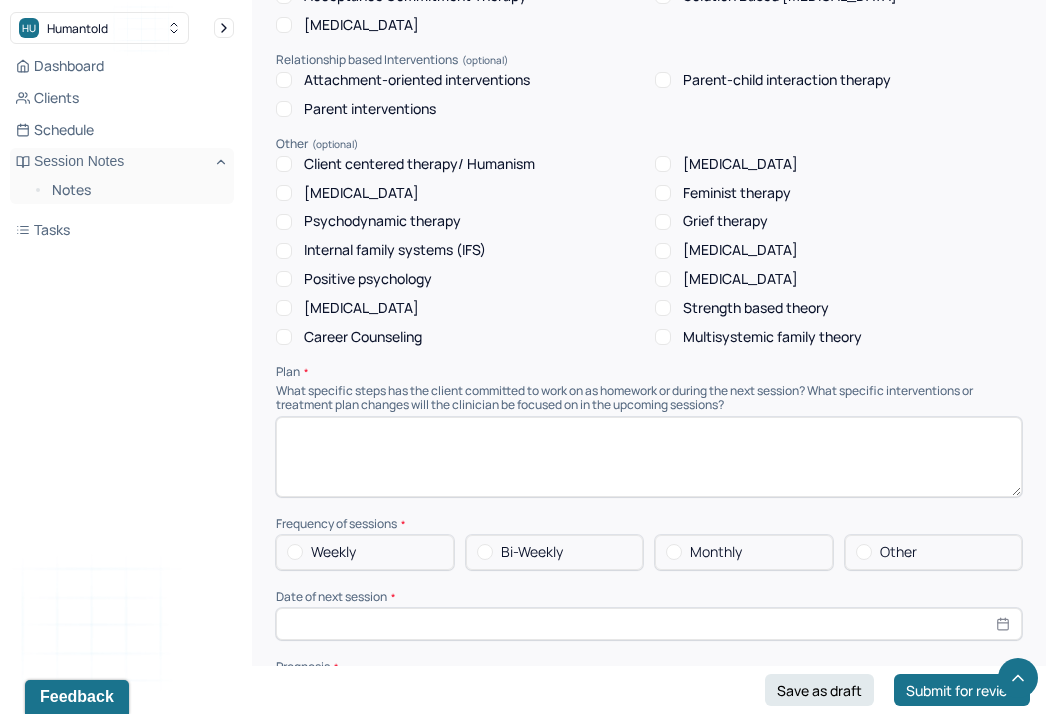 scroll, scrollTop: 1999, scrollLeft: 0, axis: vertical 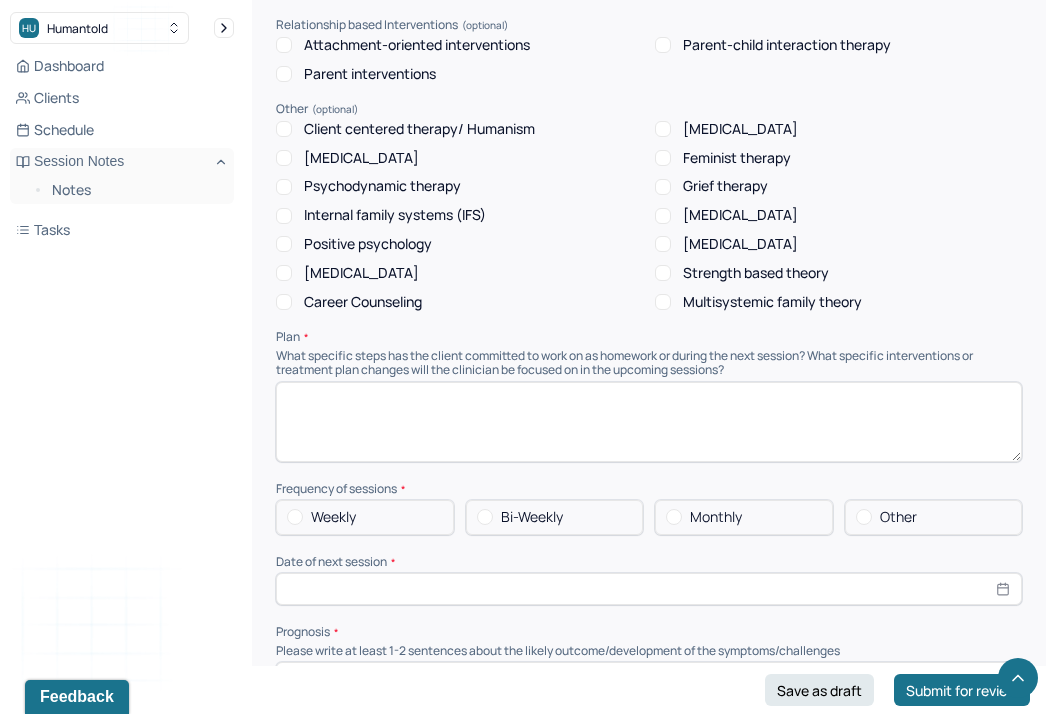 click at bounding box center [649, 422] 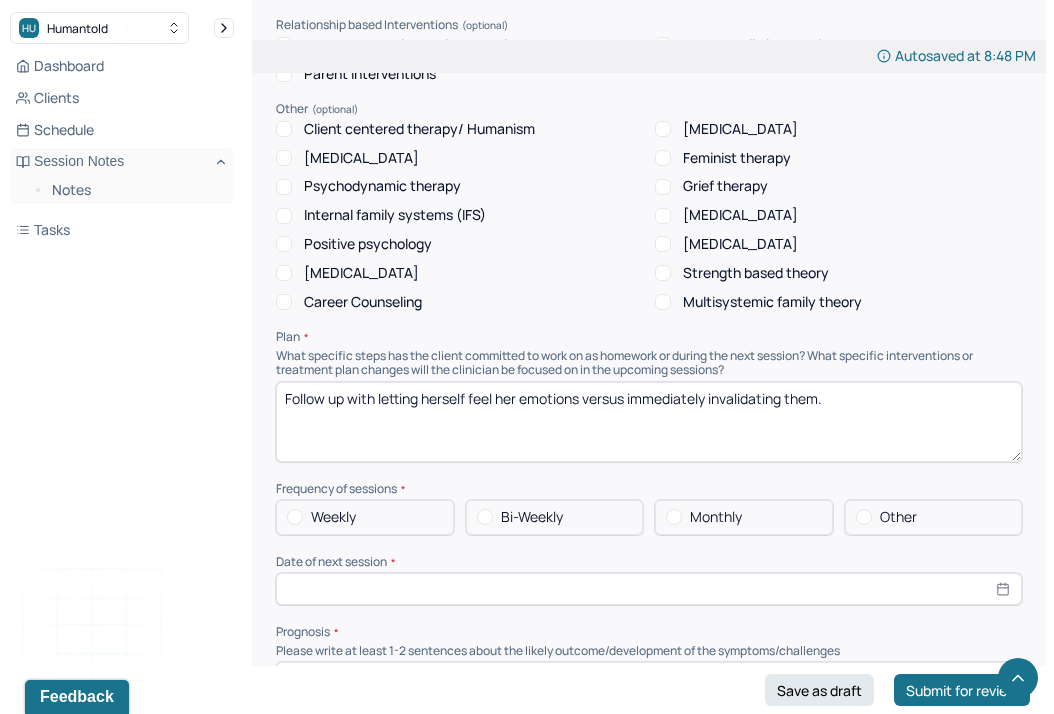 type on "Follow up with letting herself feel her emotions versus immediately invalidating them." 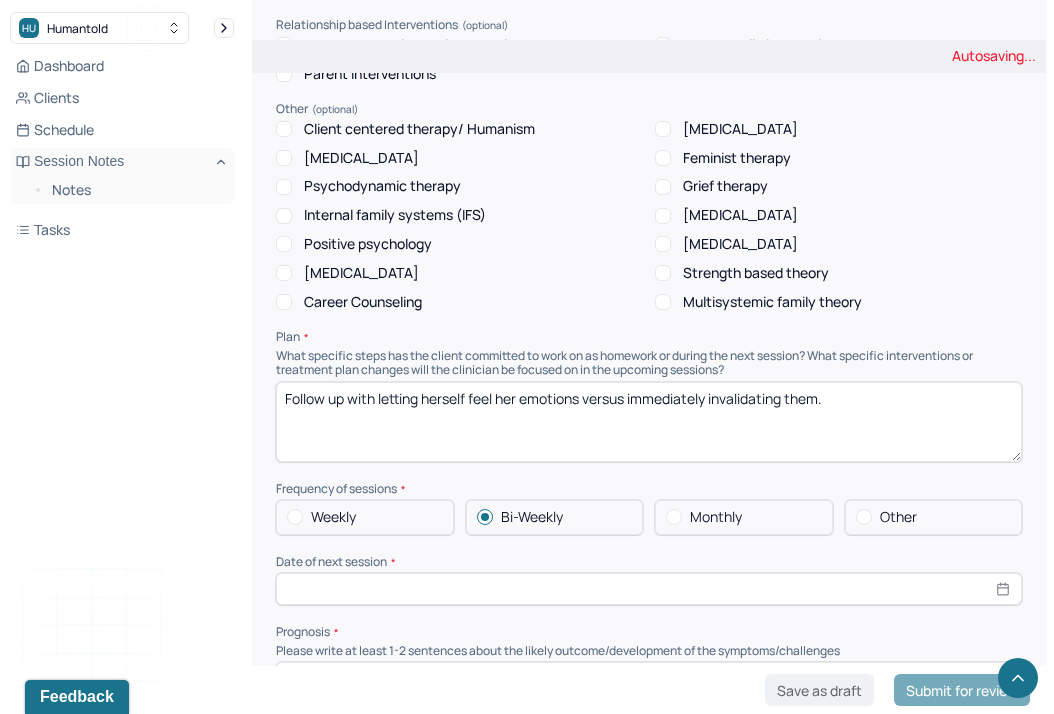 select on "6" 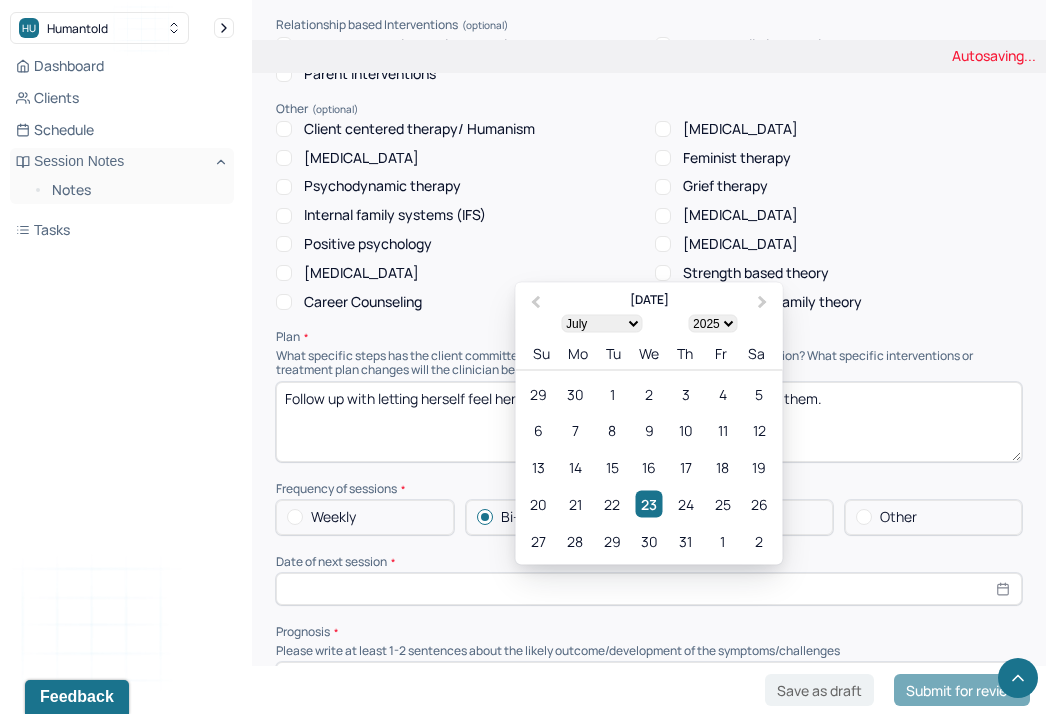click at bounding box center [649, 589] 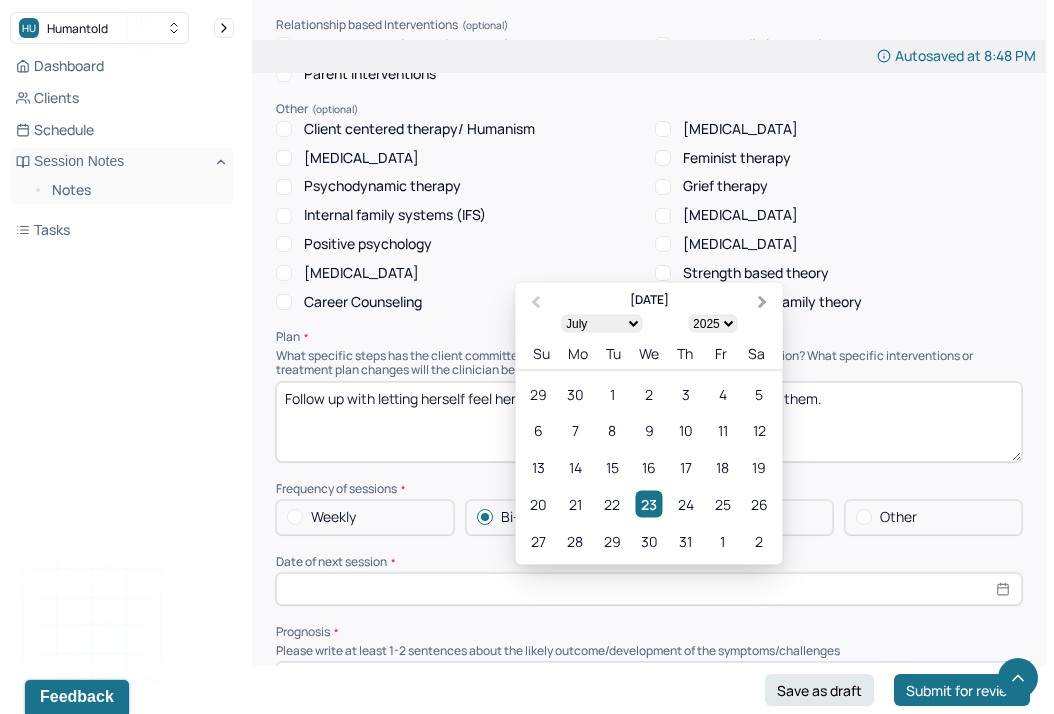 click on "Next Month" at bounding box center (765, 304) 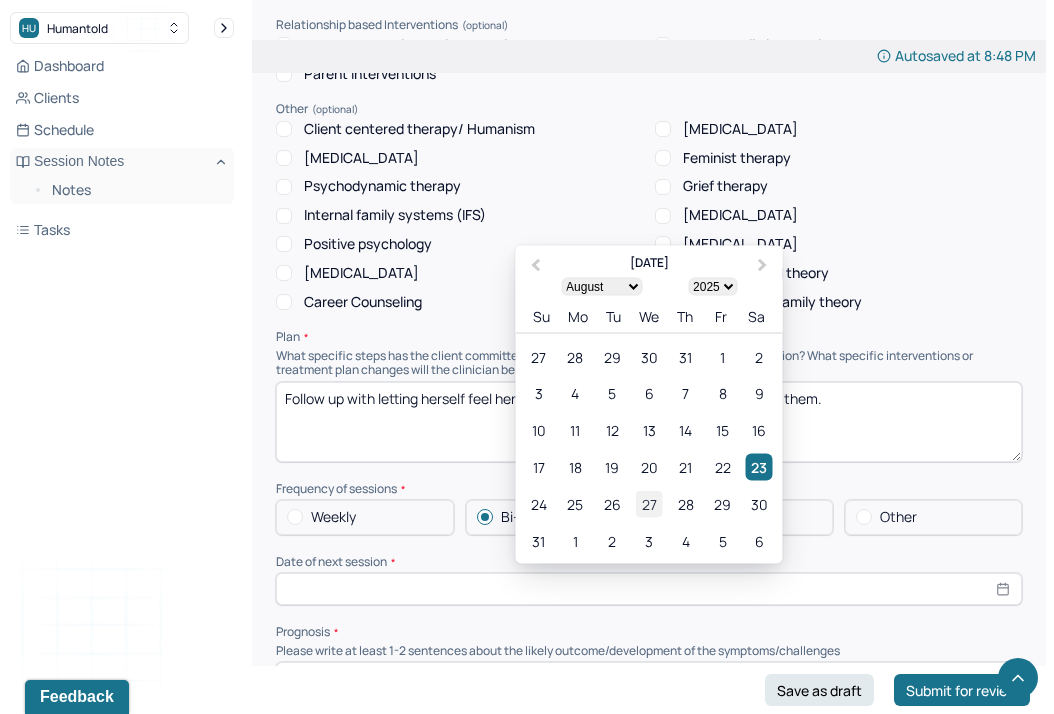 click on "27" at bounding box center (648, 504) 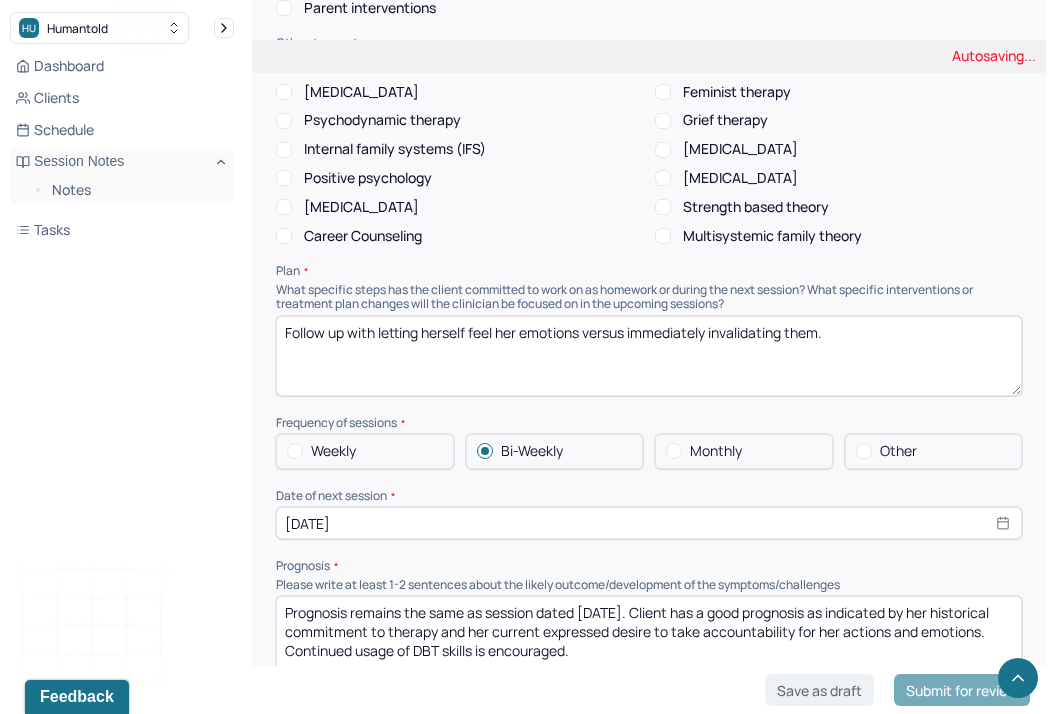 scroll, scrollTop: 2091, scrollLeft: 0, axis: vertical 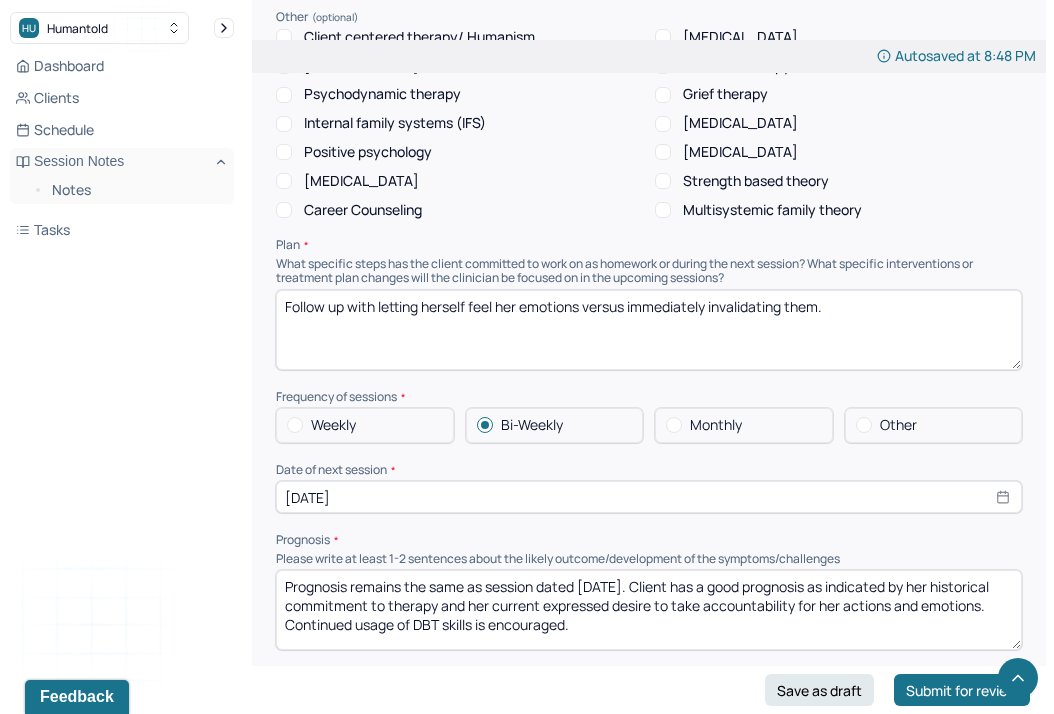 click on "Prognosis" at bounding box center (649, 540) 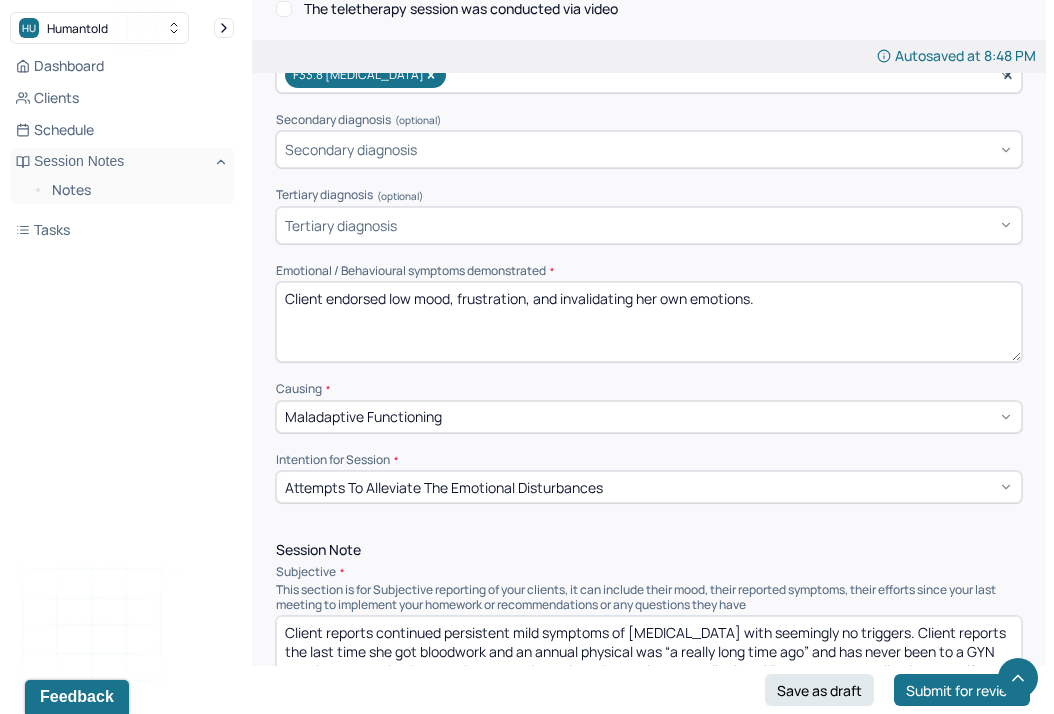 scroll, scrollTop: 0, scrollLeft: 0, axis: both 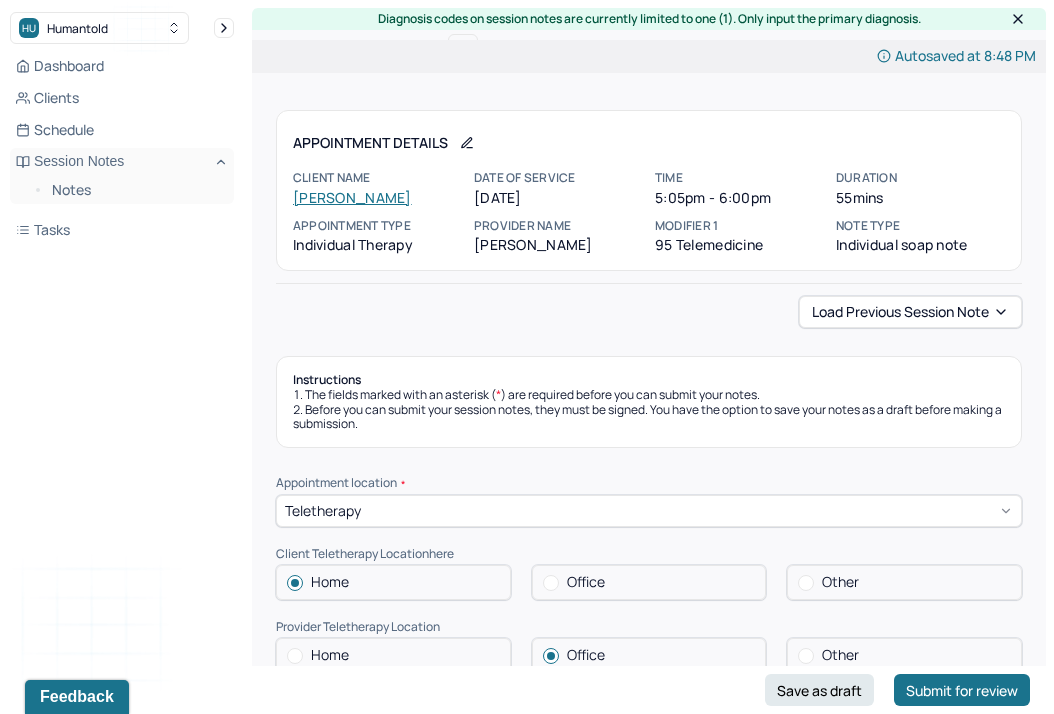click on "Load previous session note Instructions The fields marked with an asterisk ( * ) are required before you can submit your notes. Before you can submit your session notes, they must be signed. You have the option to save your notes as a draft before making a submission. Appointment location * Teletherapy Client Teletherapy Location here Home Office Other Provider Teletherapy Location Home Office Other Consent was received for the teletherapy session The teletherapy session was conducted via video Primary diagnosis * F33.8 [MEDICAL_DATA] Secondary diagnosis (optional) Secondary diagnosis Tertiary diagnosis (optional) Tertiary diagnosis Emotional / Behavioural symptoms demonstrated * Client endorsed low mood, frustration, and invalidating her own emotions. Causing * Maladaptive Functioning Intention for Session * Attempts to alleviate the emotional disturbances Session Note Subjective Objective How did they present themselves? Was there nervous talking or lack of eye contact? Assessment EDMR" at bounding box center [649, 2039] 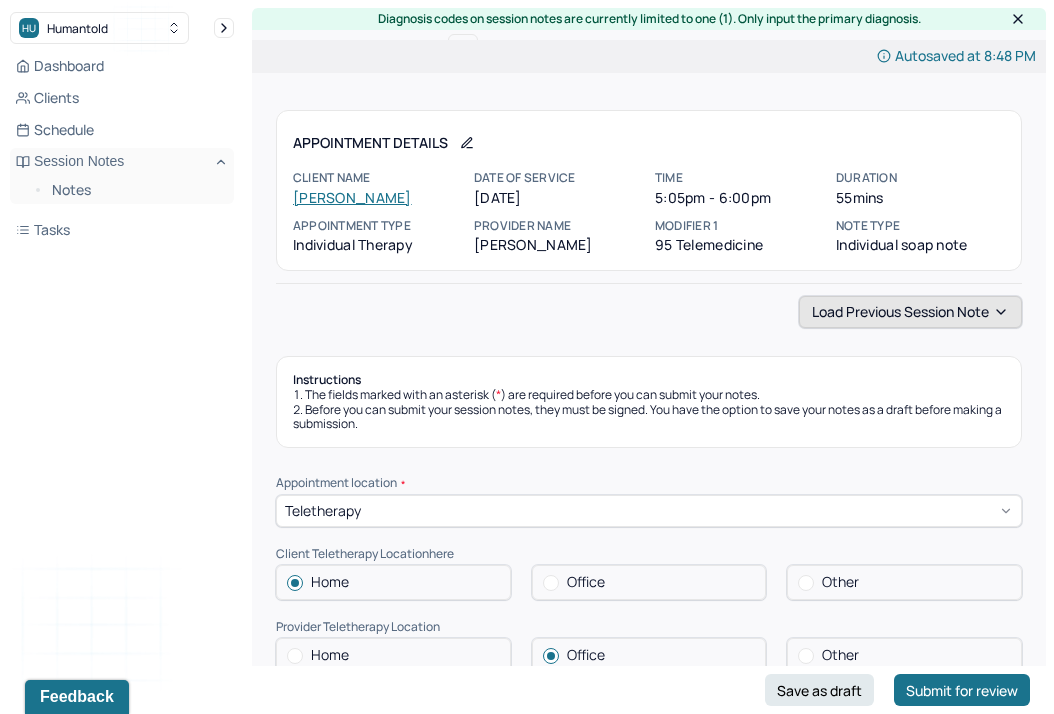 click on "Load previous session note" at bounding box center (910, 312) 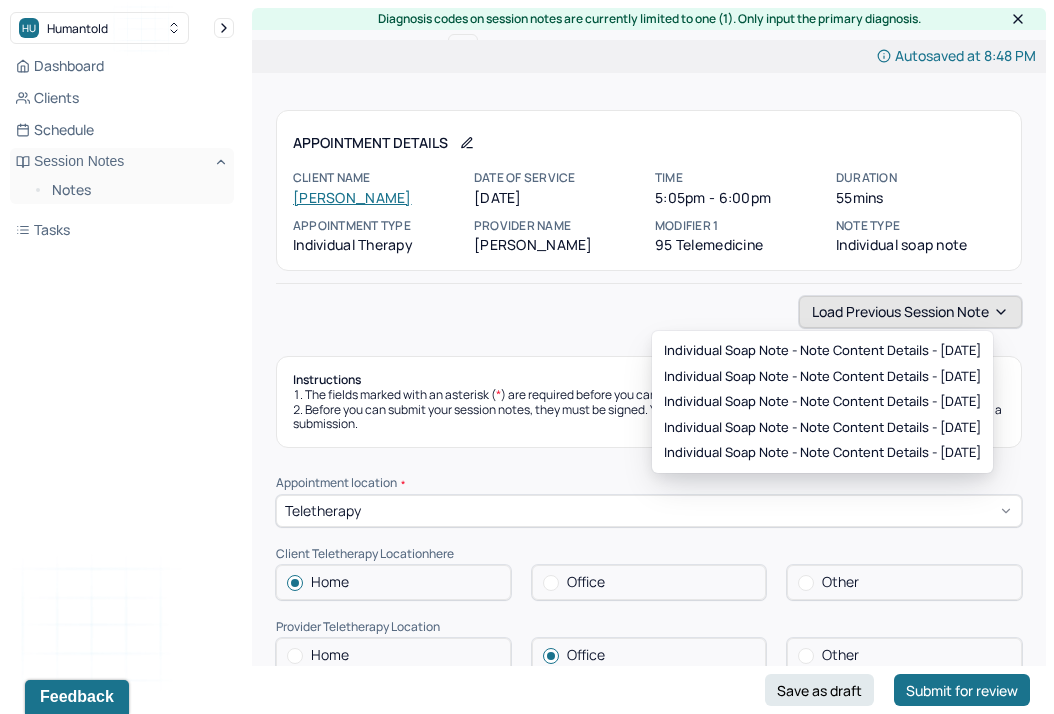 click on "Load previous session note" at bounding box center [910, 312] 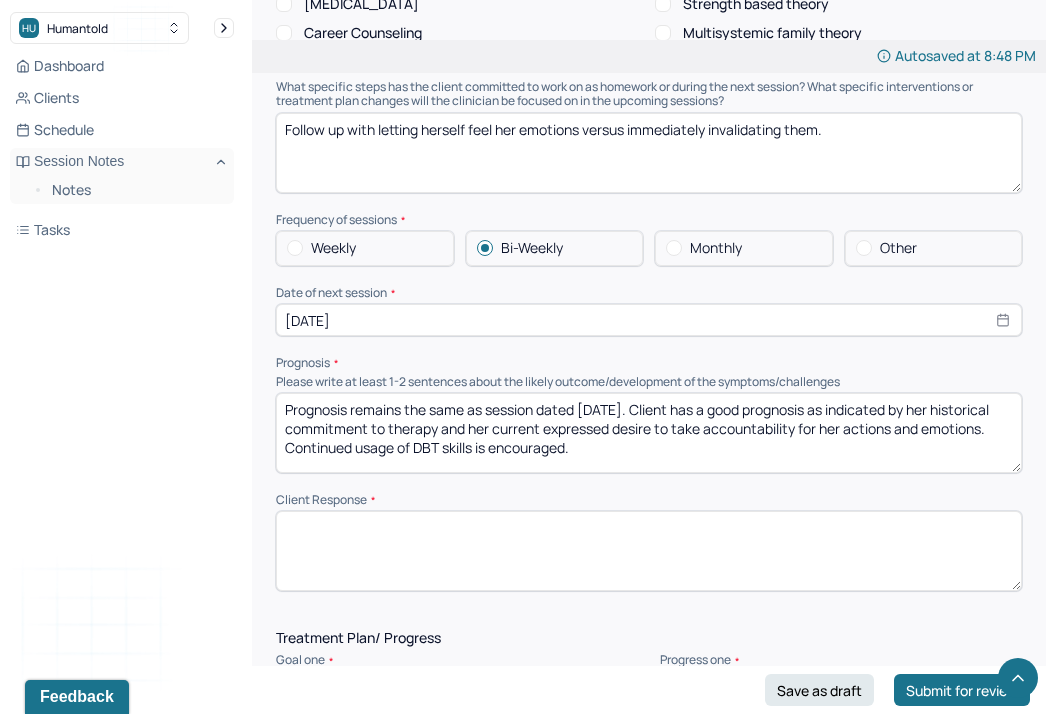 scroll, scrollTop: 2274, scrollLeft: 0, axis: vertical 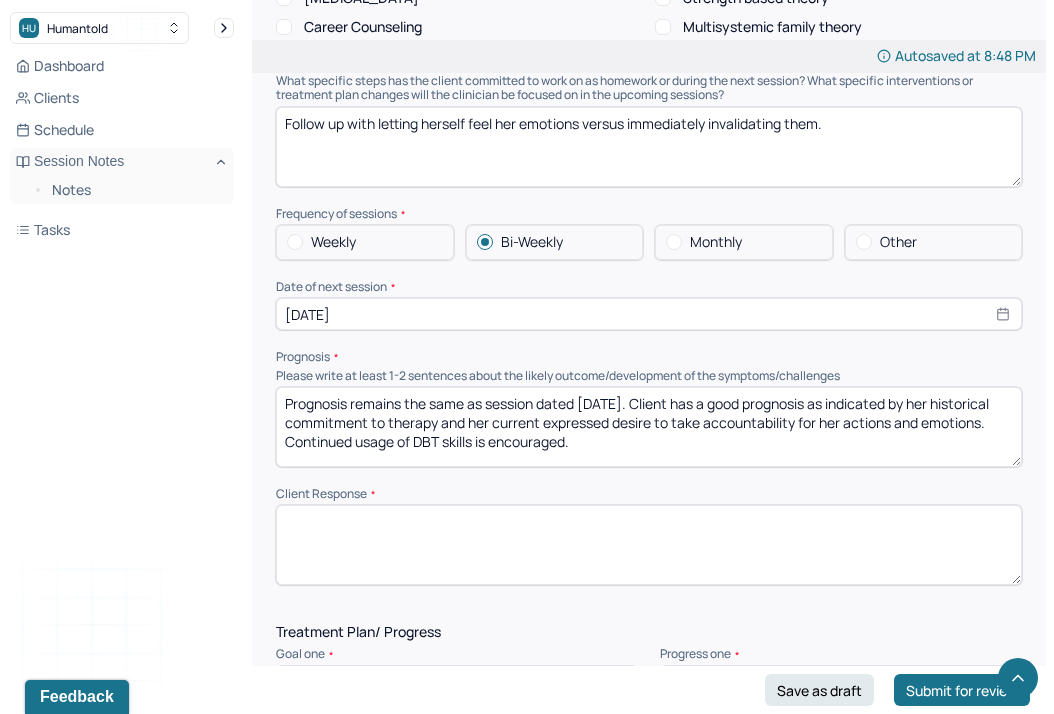 click at bounding box center [649, 545] 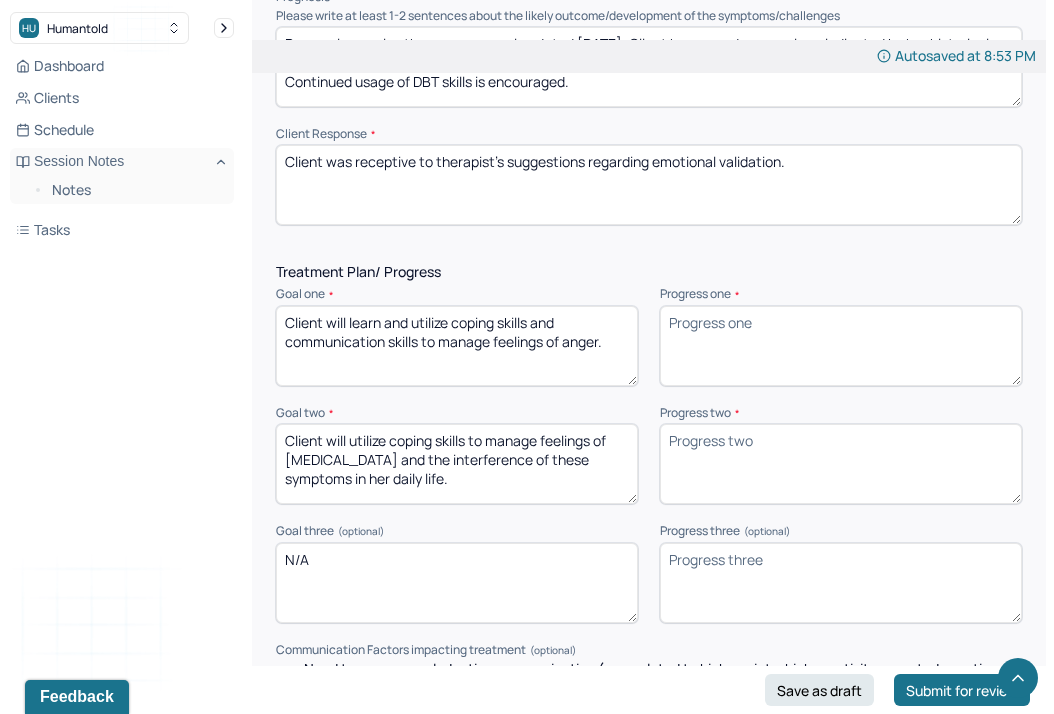 scroll, scrollTop: 2637, scrollLeft: 0, axis: vertical 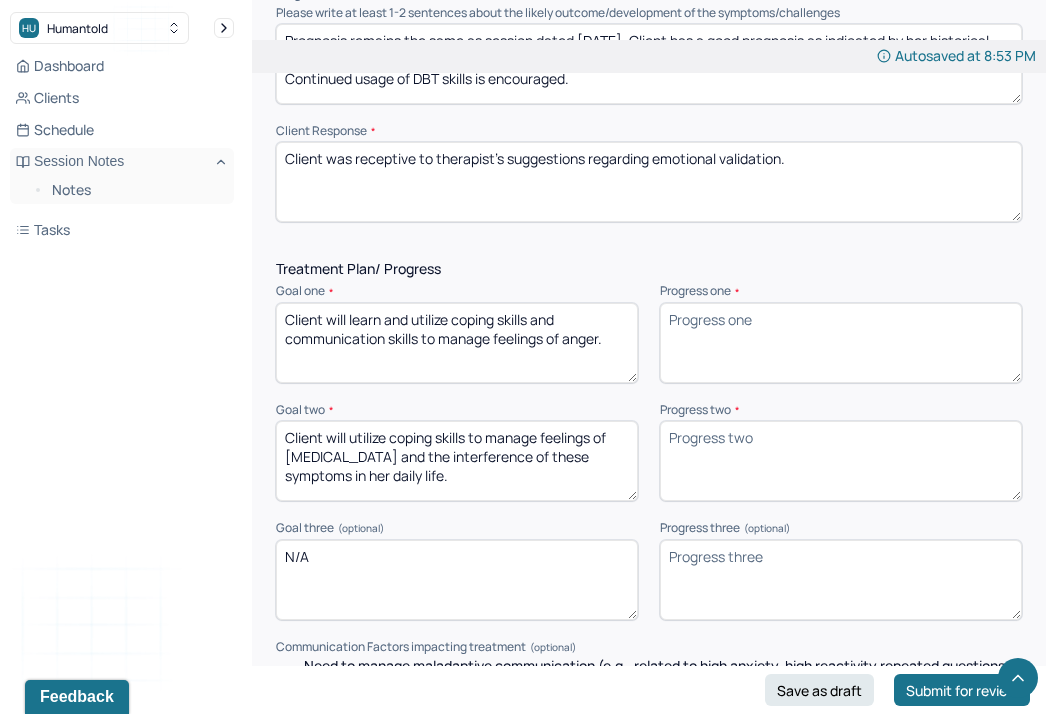 type on "Client was receptive to therapist's suggestions regarding emotional validation." 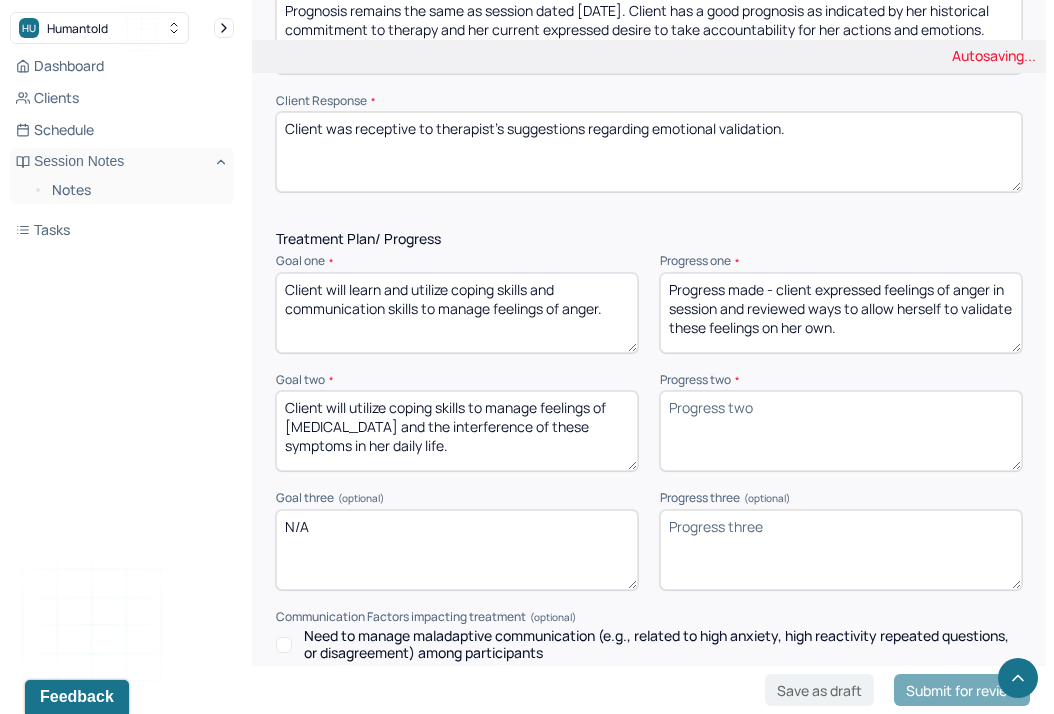 scroll, scrollTop: 2668, scrollLeft: 0, axis: vertical 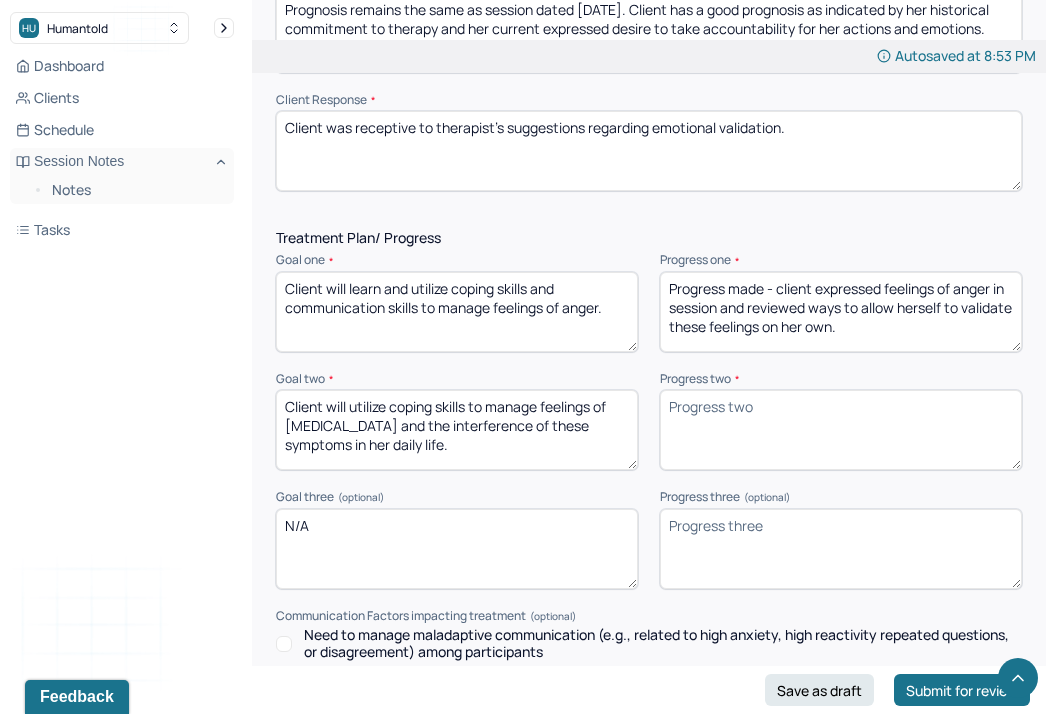 type on "Progress made - client expressed feelings of anger in session and reviewed ways to allow herself to validate these feelings on her own." 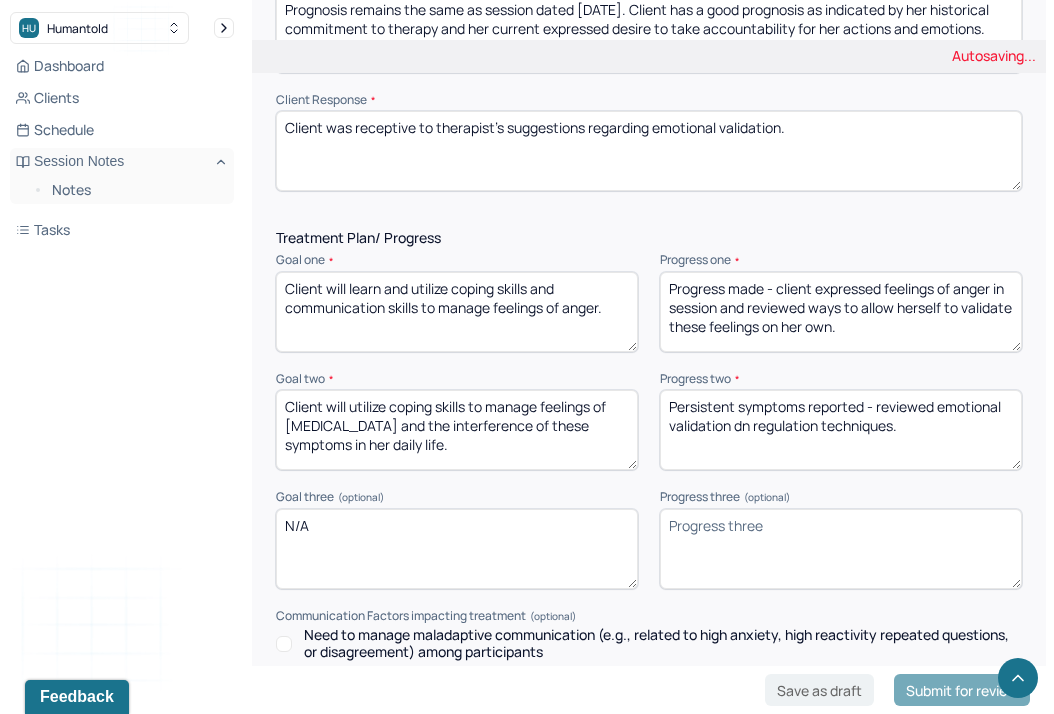 click on "Persistent symptoms reported - reviewed emotional validationa dn regulation techniques." at bounding box center [841, 430] 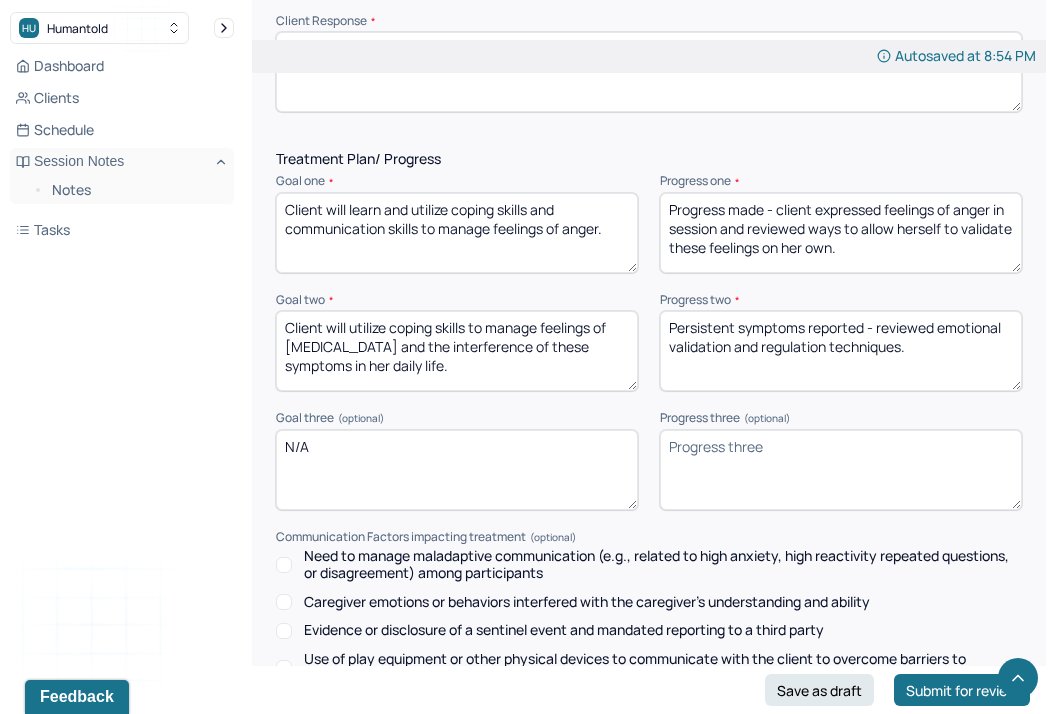scroll, scrollTop: 2773, scrollLeft: 0, axis: vertical 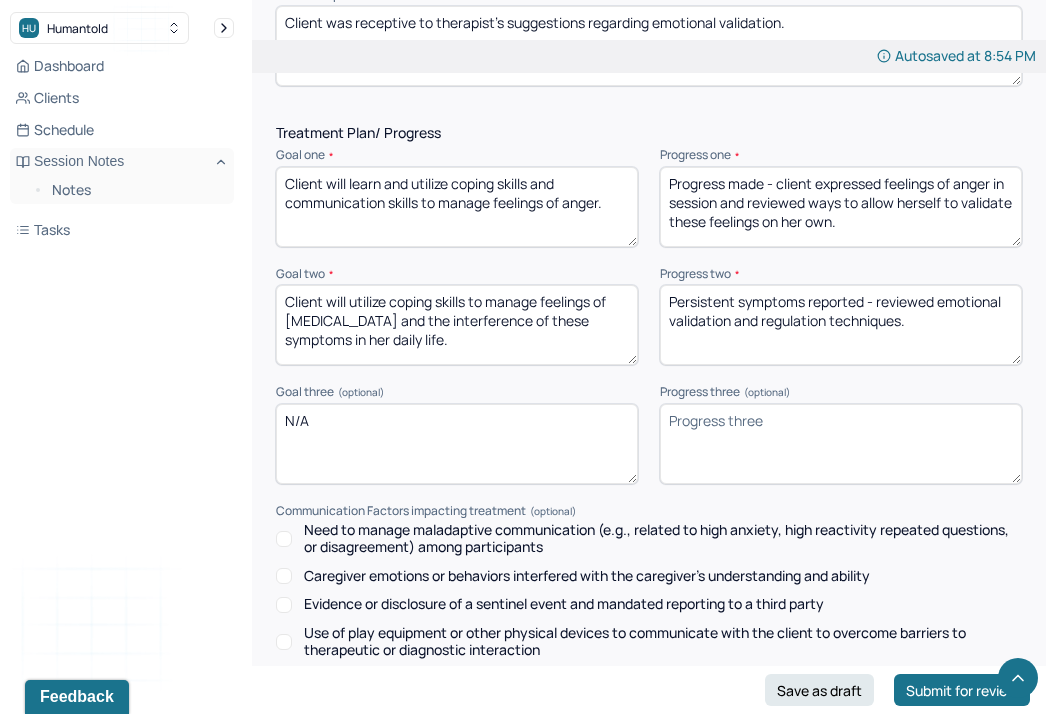 type on "Persistent symptoms reported - reviewed emotional validation and regulation techniques." 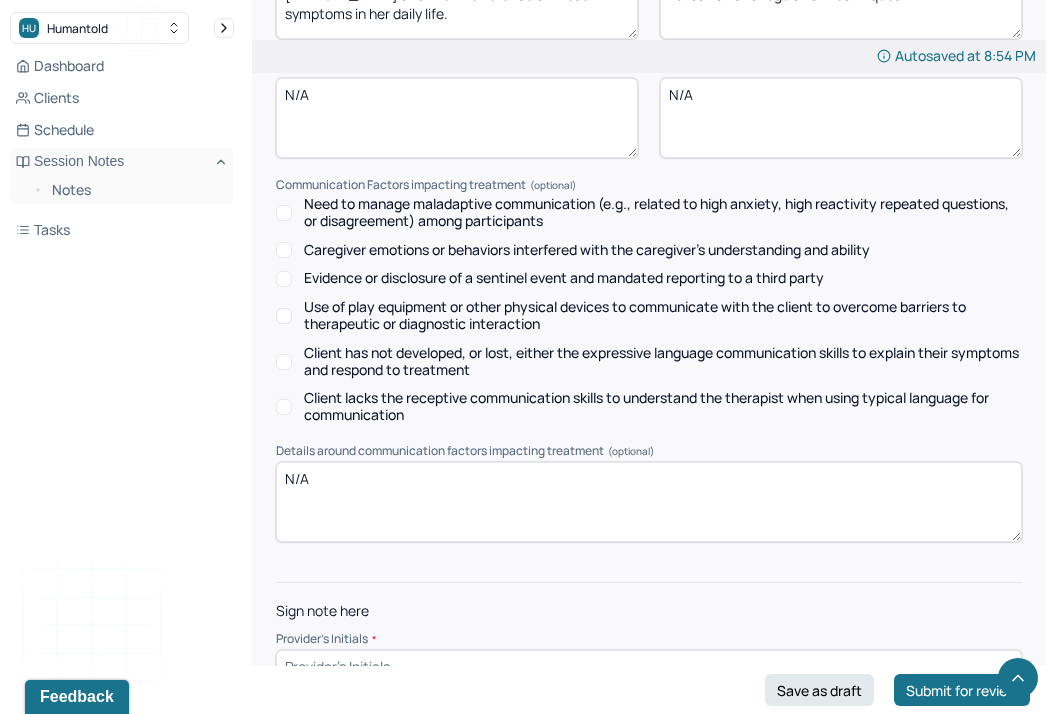 scroll, scrollTop: 3136, scrollLeft: 0, axis: vertical 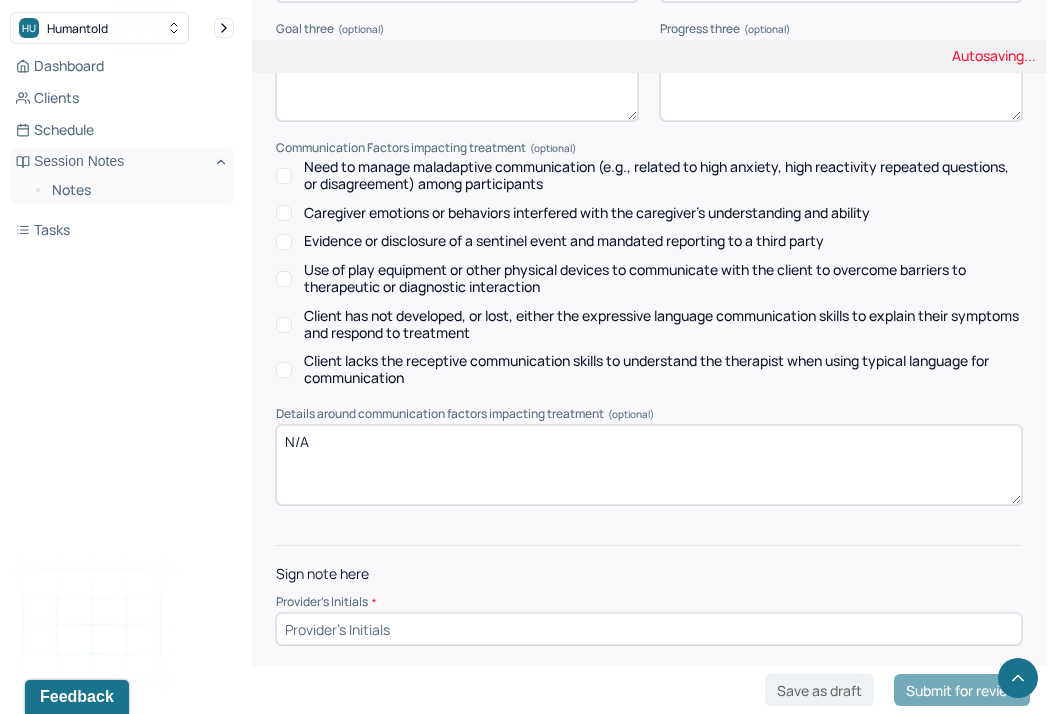 type on "N/A" 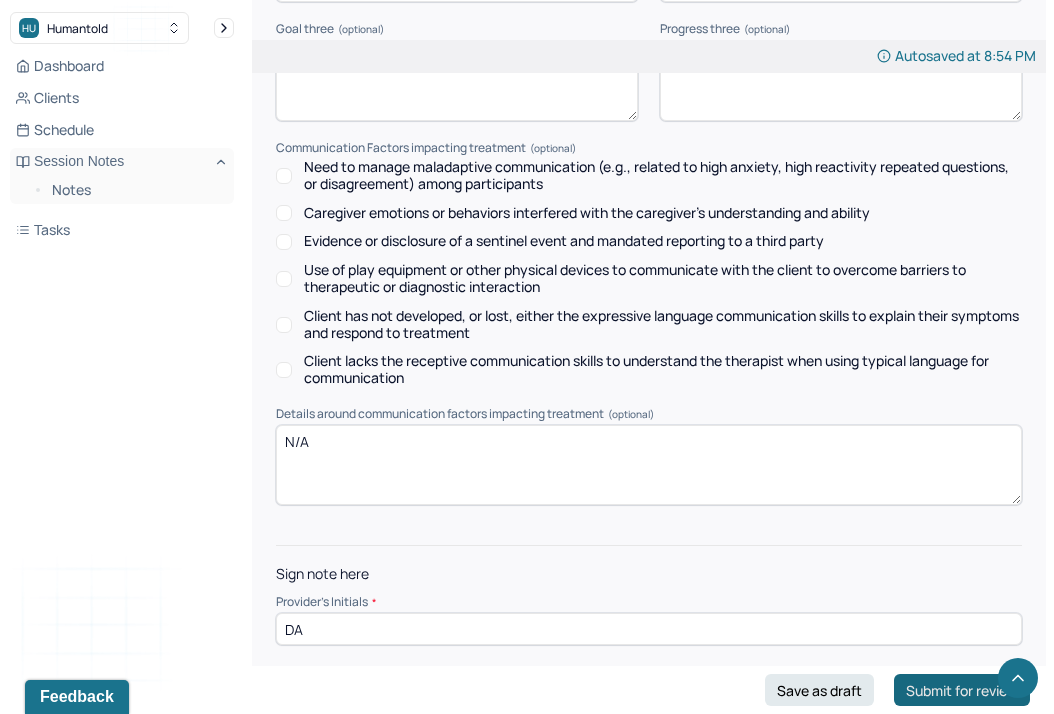 type on "DA" 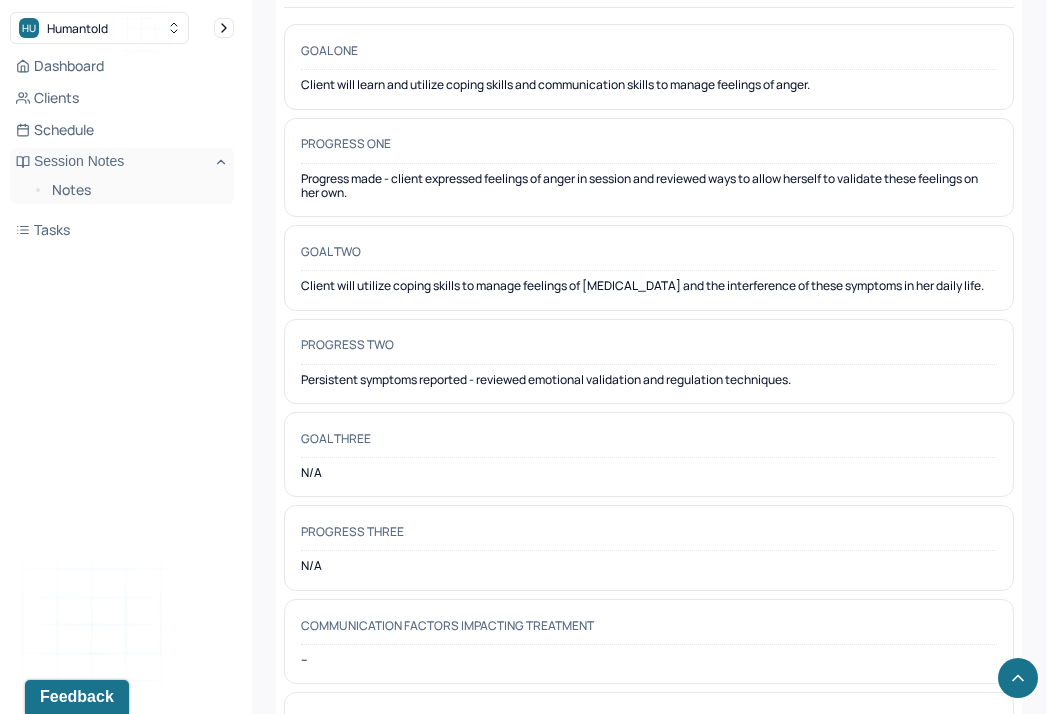 click on "Appointment location teletherapy Client Teletherapy Location Home Provider Teletherapy Location Office Consent was received for the teletherapy session Consent was received for the teletherapy session The teletherapy session was conducted via video The teletherapy session was conducted via video Primary diagnosis F33.8 [MEDICAL_DATA] Secondary diagnosis -- Tertiary diagnosis -- Emotional / Behavioural symptoms demonstrated Client endorsed low mood, frustration, and invalidating her own emotions. Causing Maladaptive Functioning Intention for Session Attempts to alleviate the emotional disturbances Session Note Subjective Objective Client was alert, oriented, and engaged. Presented well groomed and appropriately dressed. Maintained consistent eye contact. Friendly demeanor and congruent affect.  Assessment Therapy Intervention Techniques Cognitive-Behavioral therapies Cognitive-Behavioral therapy (CBT) Relationship based Interventions -- Other -- Plan Frequency of sessions Bi-Weekly -- N/A" at bounding box center [649, -812] 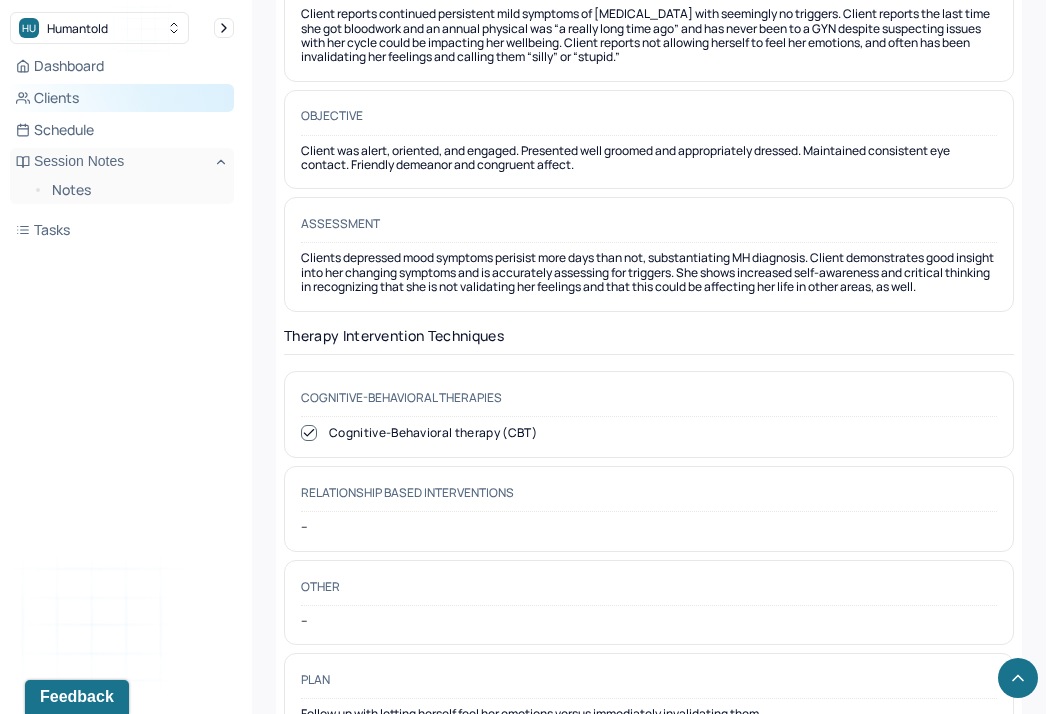 scroll, scrollTop: 1449, scrollLeft: 0, axis: vertical 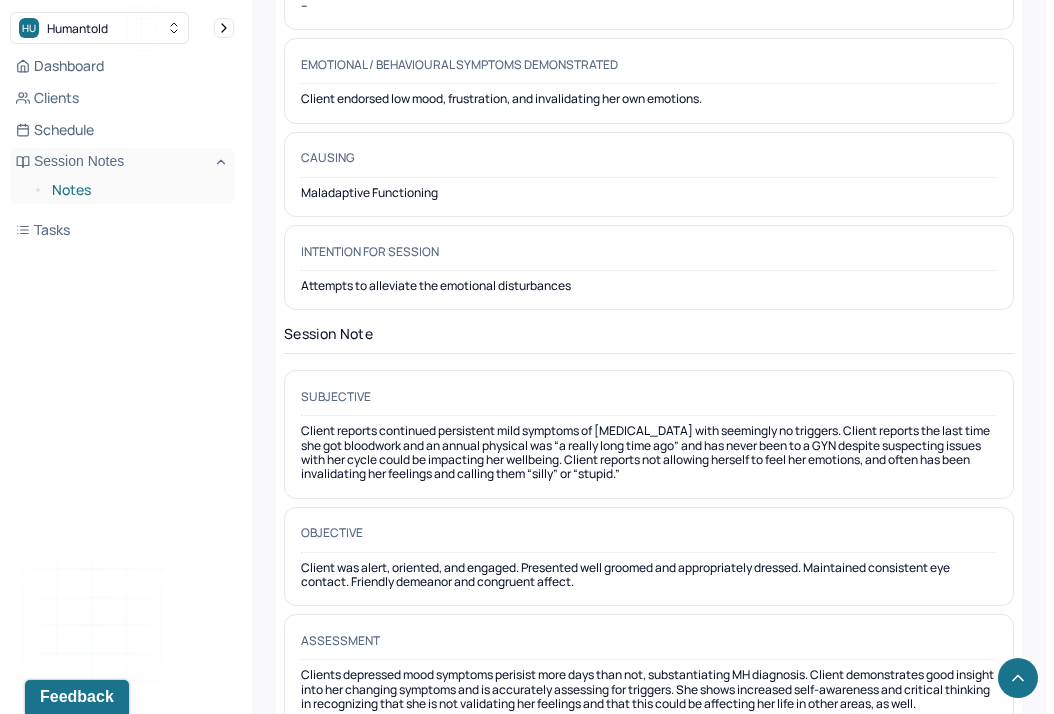 click on "Notes" at bounding box center [135, 190] 